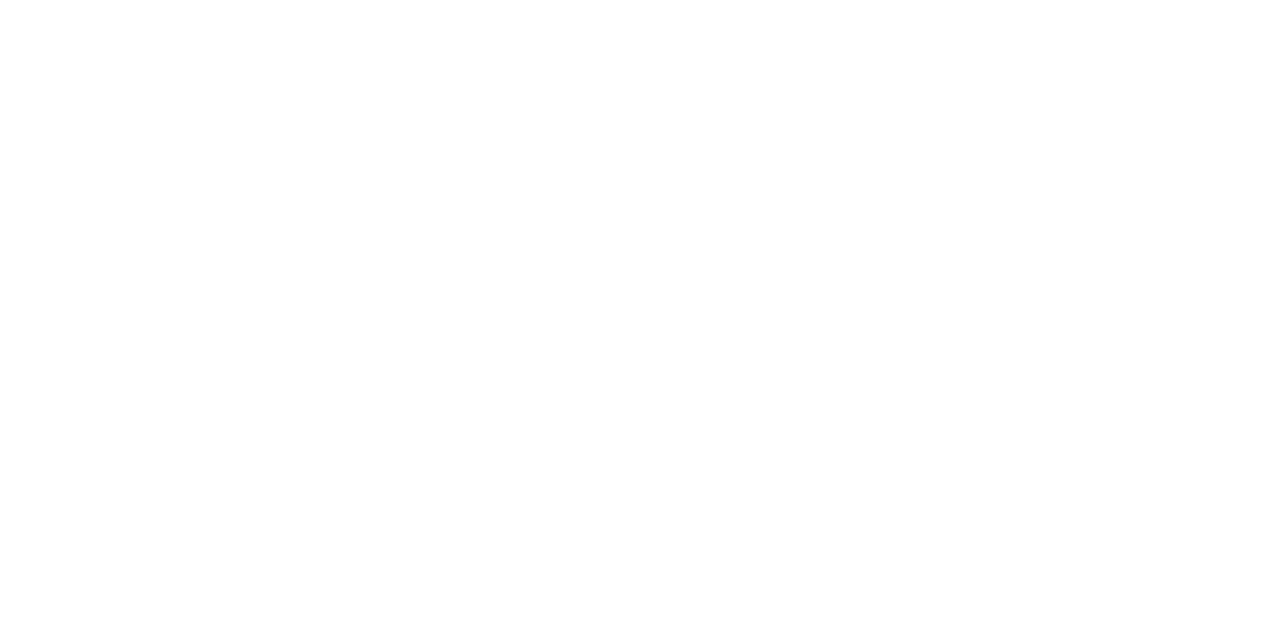 scroll, scrollTop: 129, scrollLeft: 0, axis: vertical 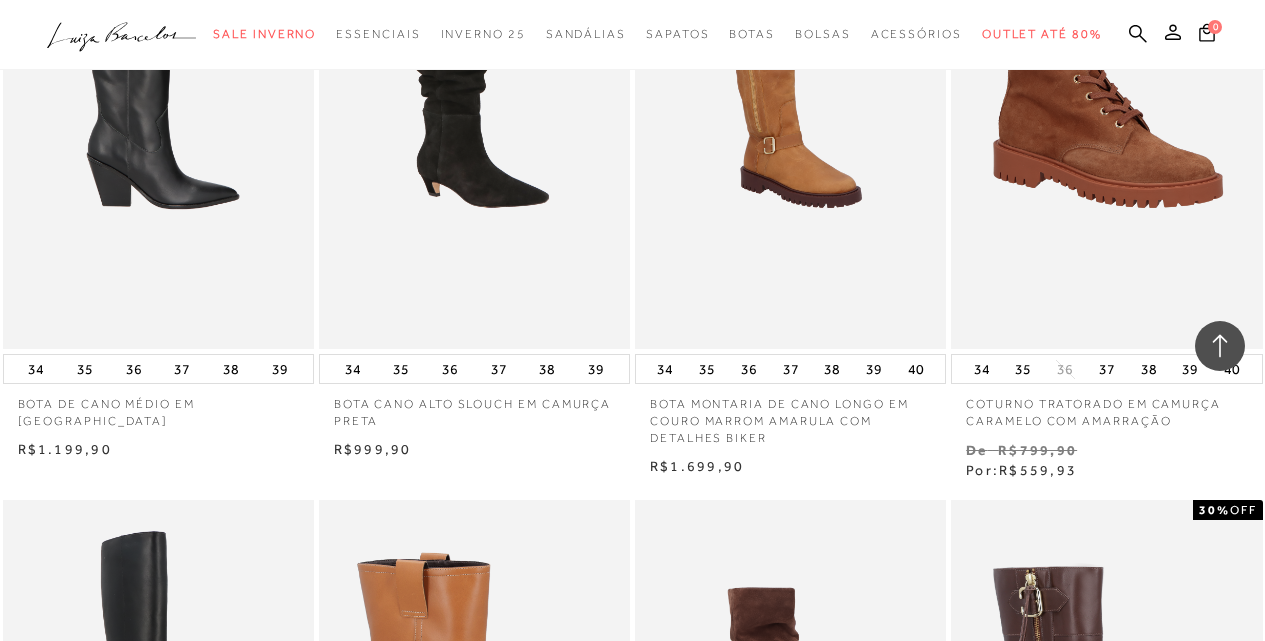 click at bounding box center (159, 115) 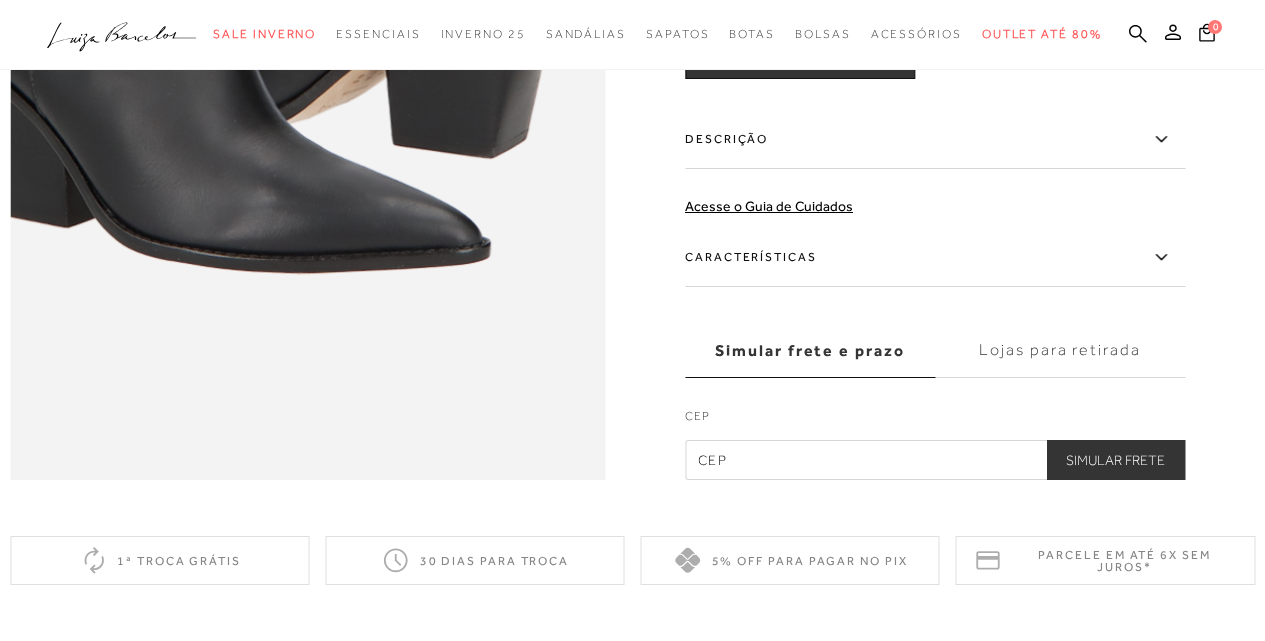 scroll, scrollTop: 0, scrollLeft: 0, axis: both 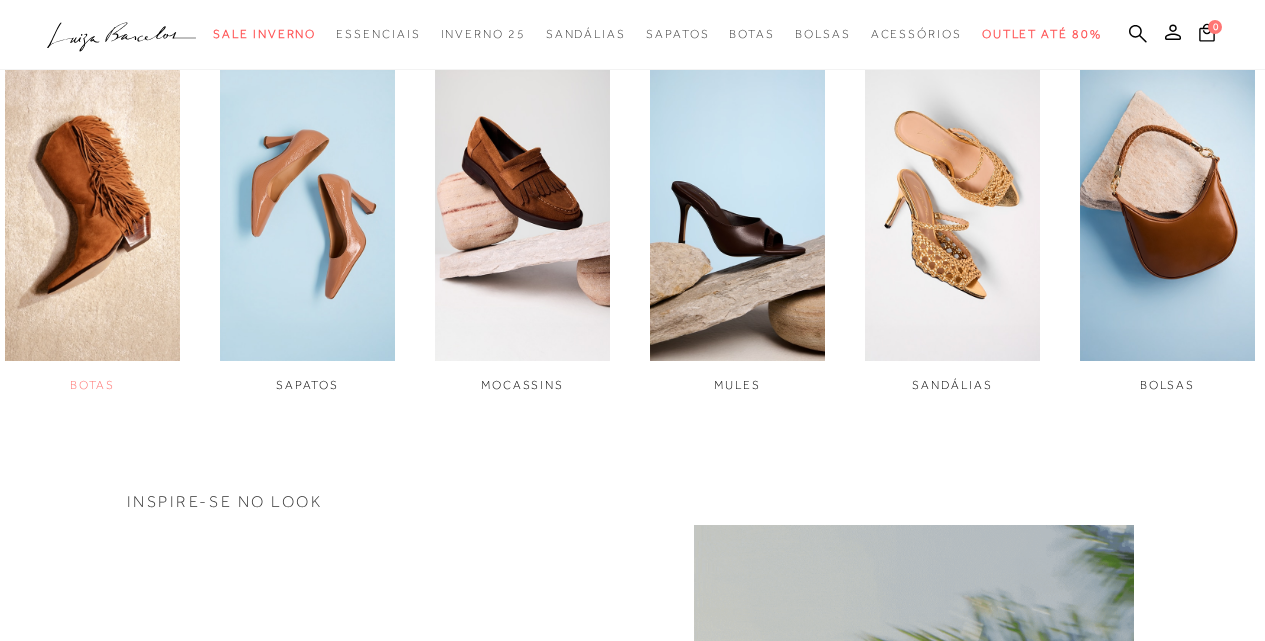 click at bounding box center (92, 198) 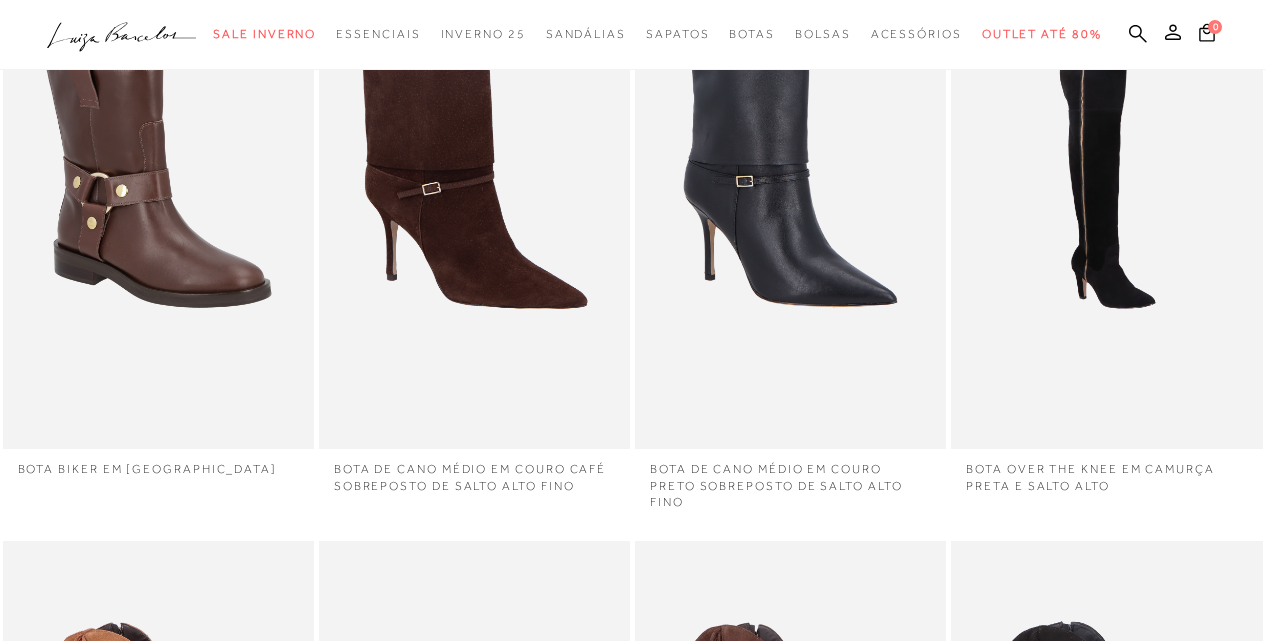 click at bounding box center (159, -327) 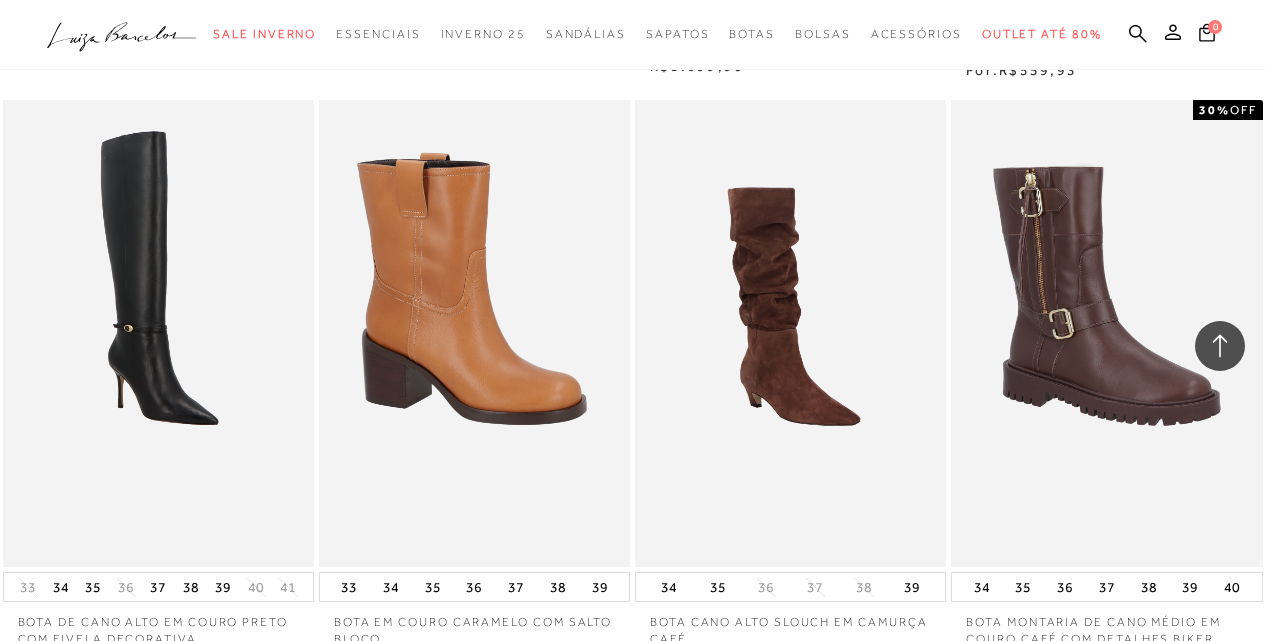 scroll, scrollTop: 3400, scrollLeft: 0, axis: vertical 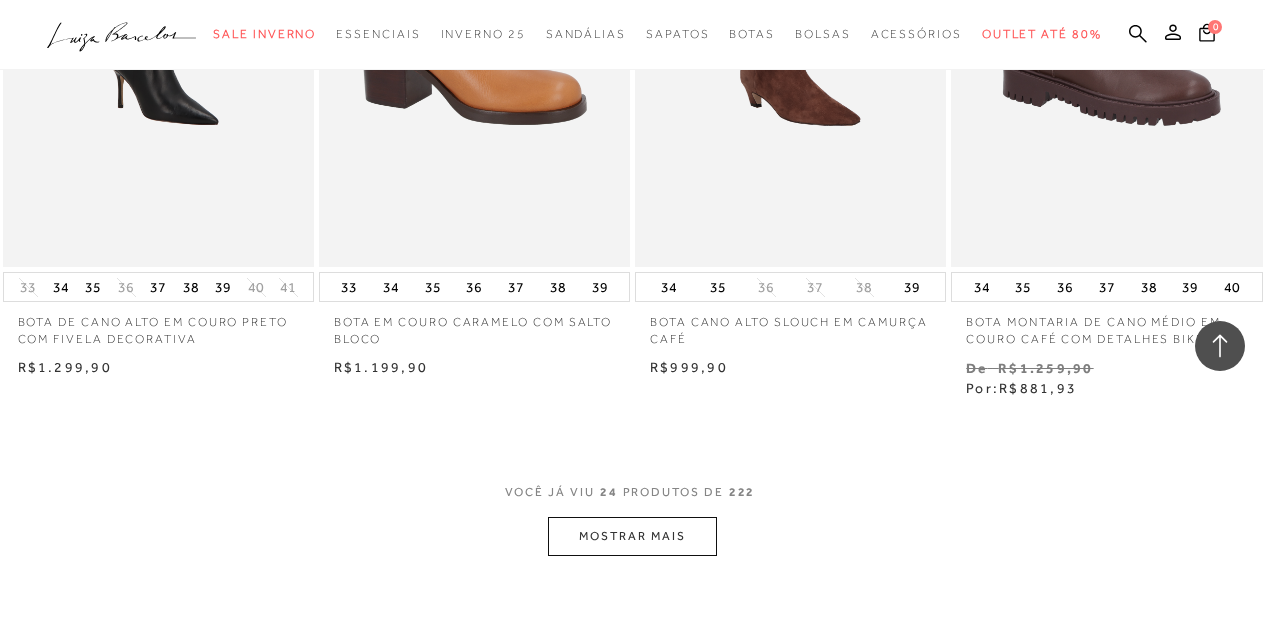 click on "MOSTRAR MAIS" at bounding box center (632, 536) 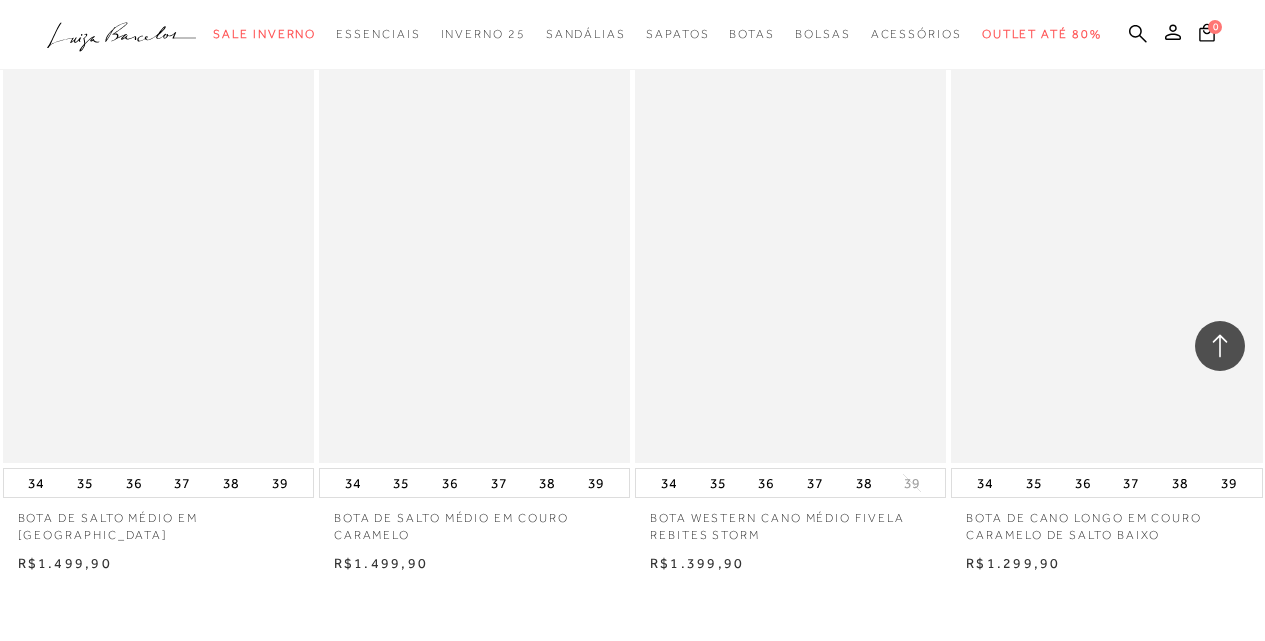 scroll, scrollTop: 7300, scrollLeft: 0, axis: vertical 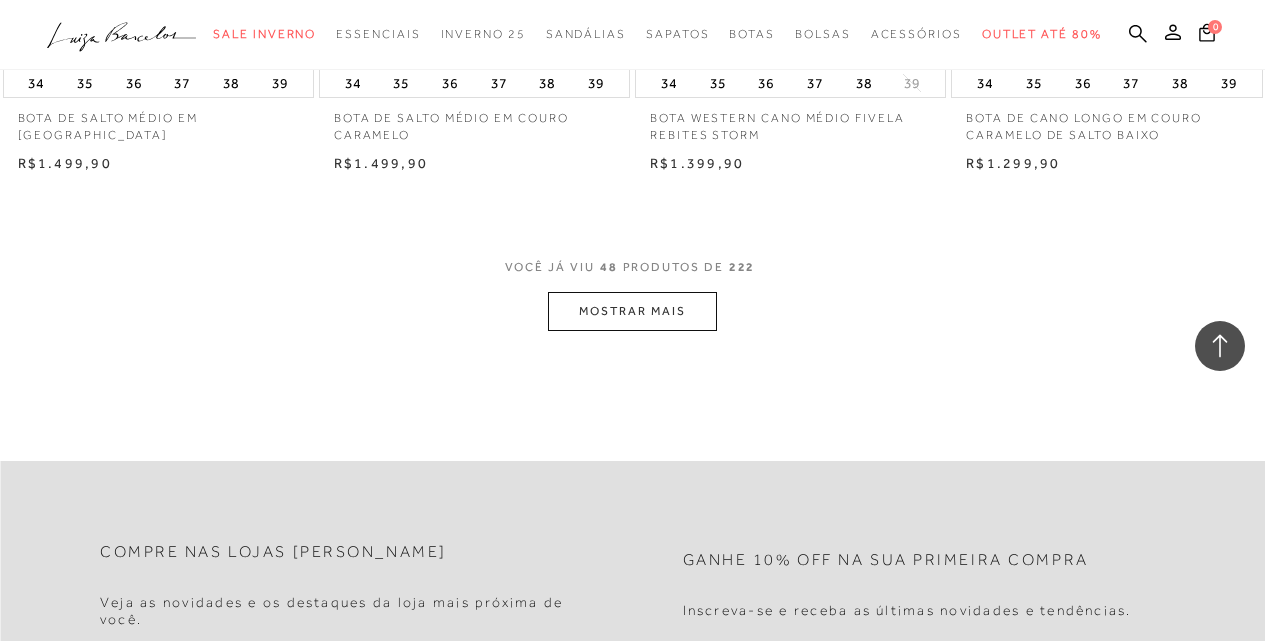 click on "MOSTRAR MAIS" at bounding box center [632, 311] 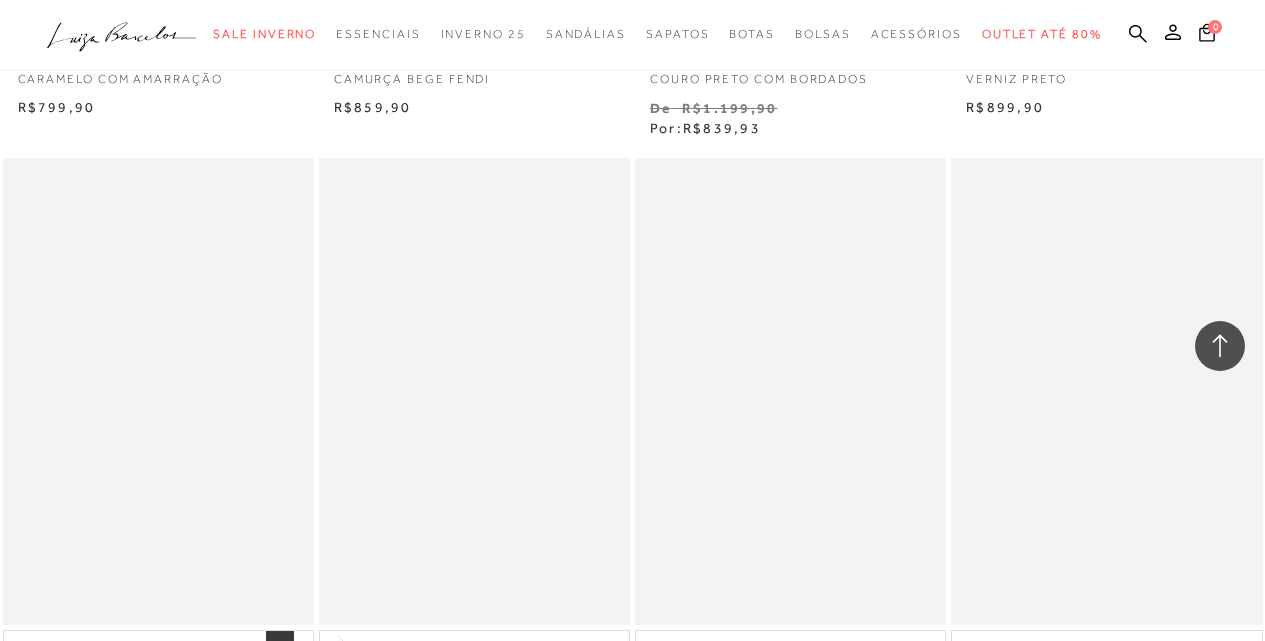scroll, scrollTop: 10600, scrollLeft: 0, axis: vertical 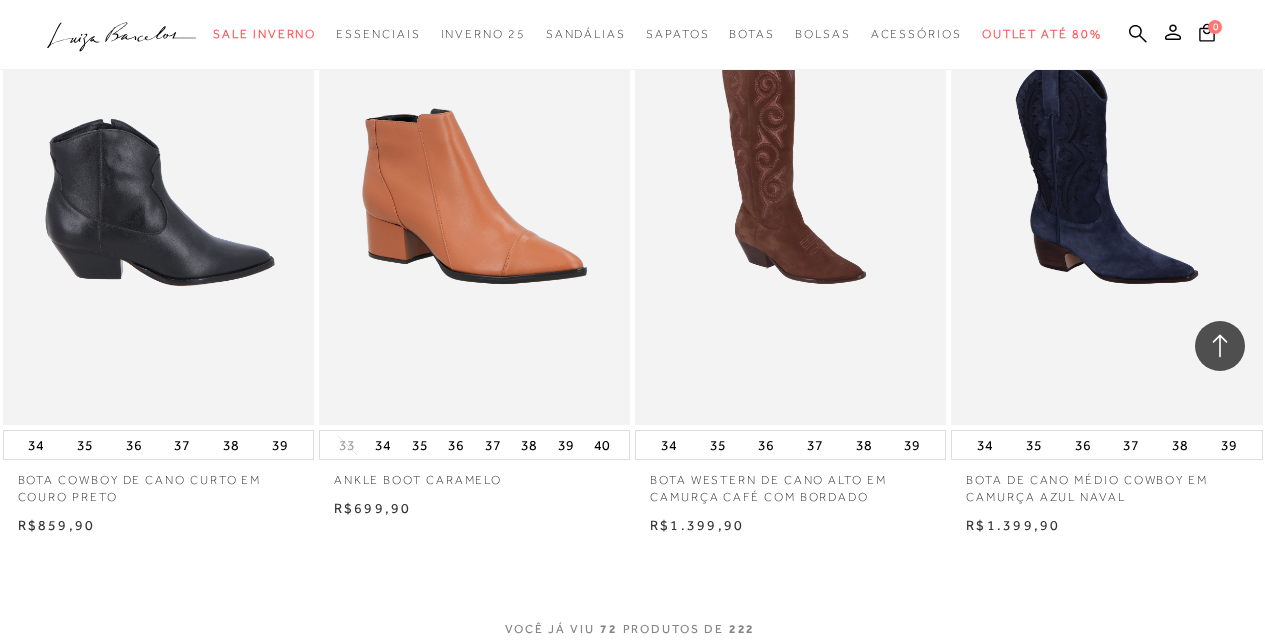 click at bounding box center (159, 191) 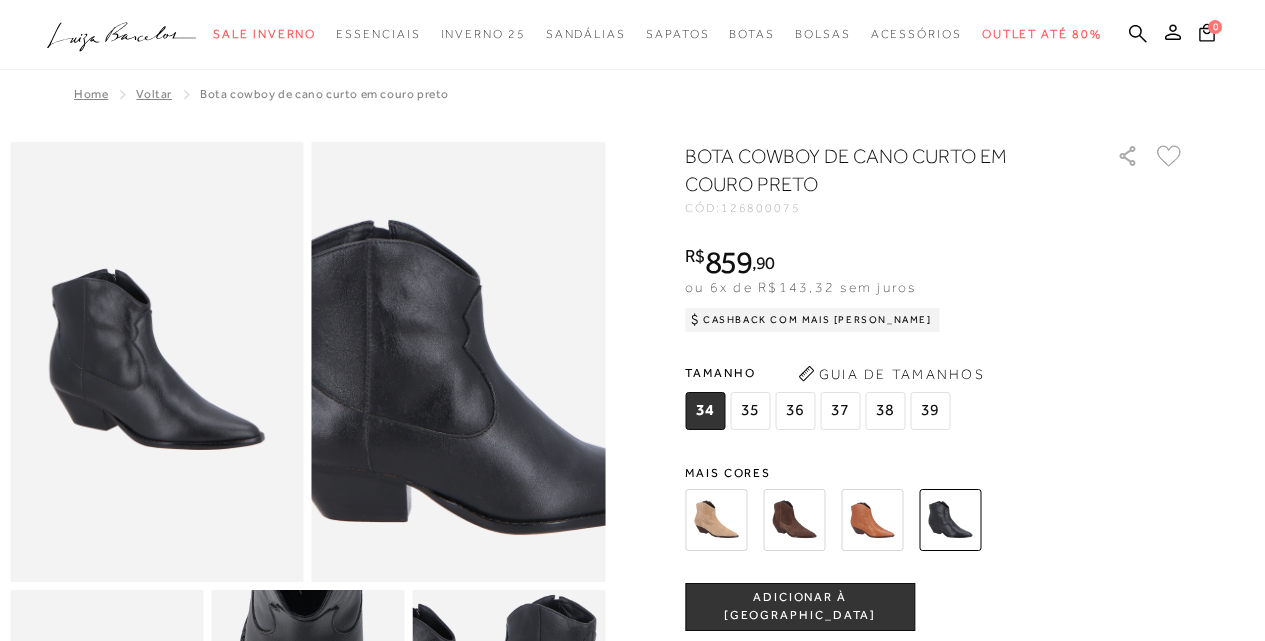 scroll, scrollTop: 100, scrollLeft: 0, axis: vertical 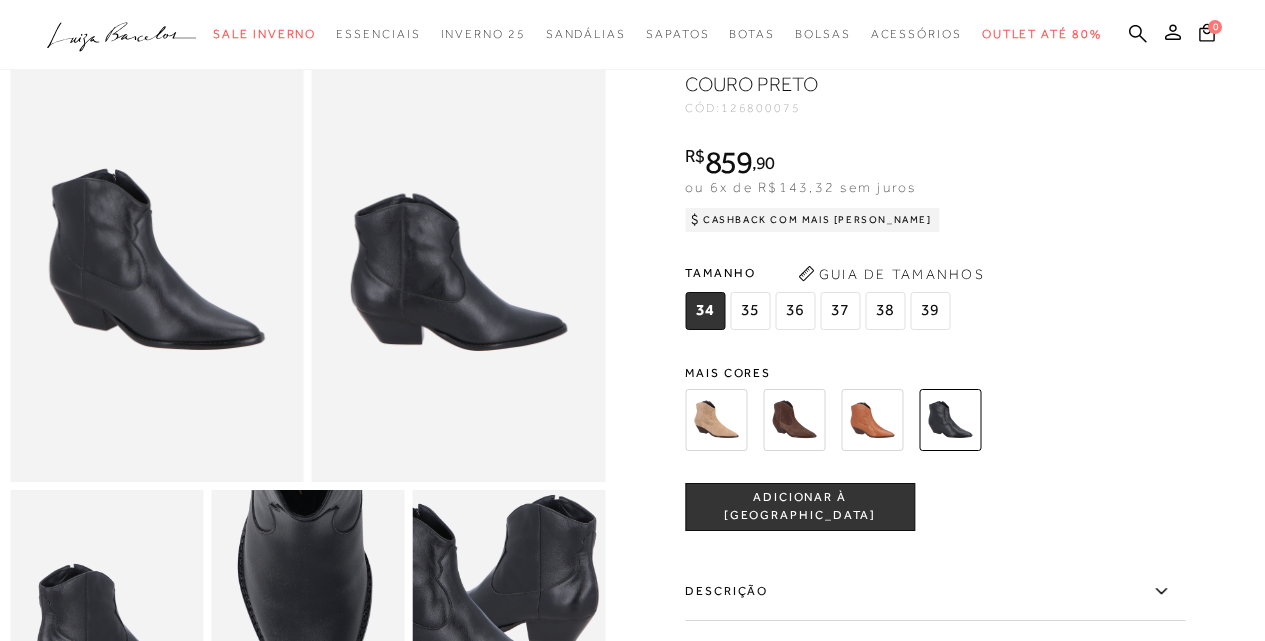click at bounding box center [307, 635] 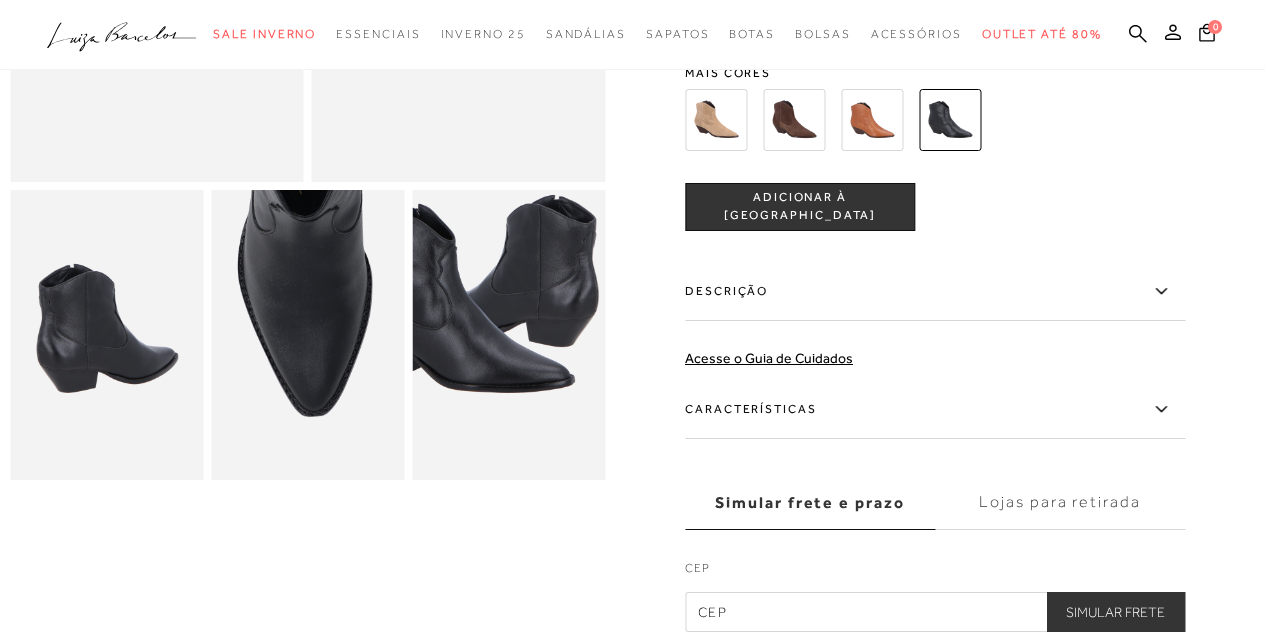 scroll, scrollTop: 0, scrollLeft: 0, axis: both 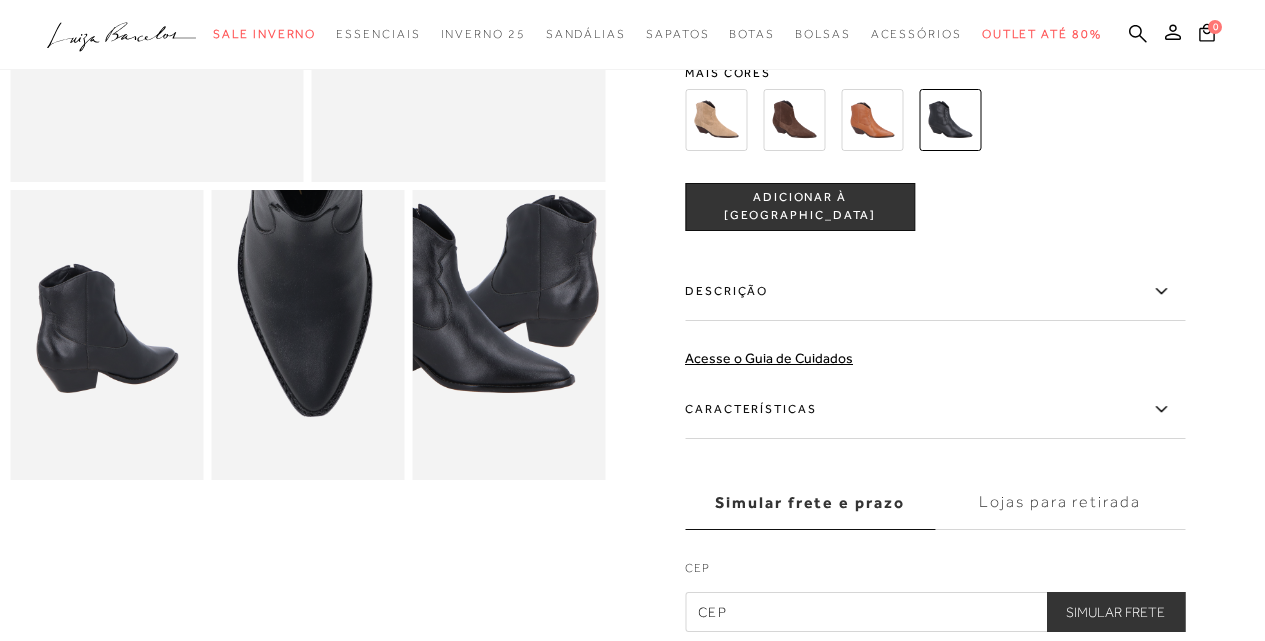 click at bounding box center (106, 335) 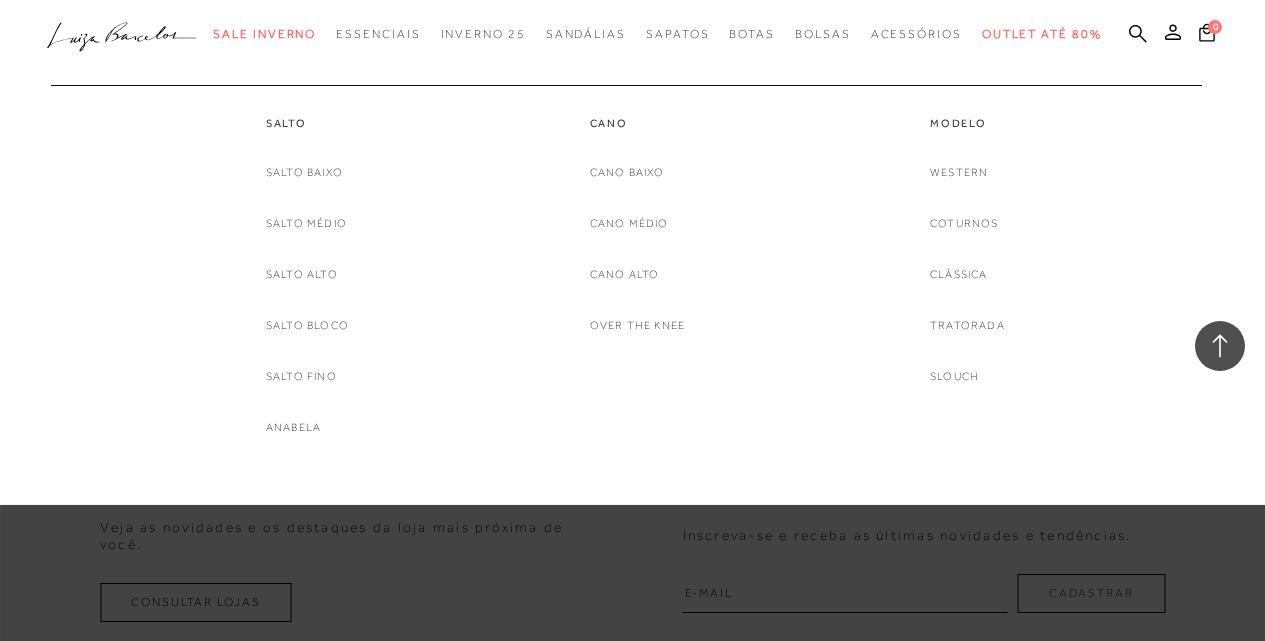 scroll, scrollTop: 3400, scrollLeft: 0, axis: vertical 